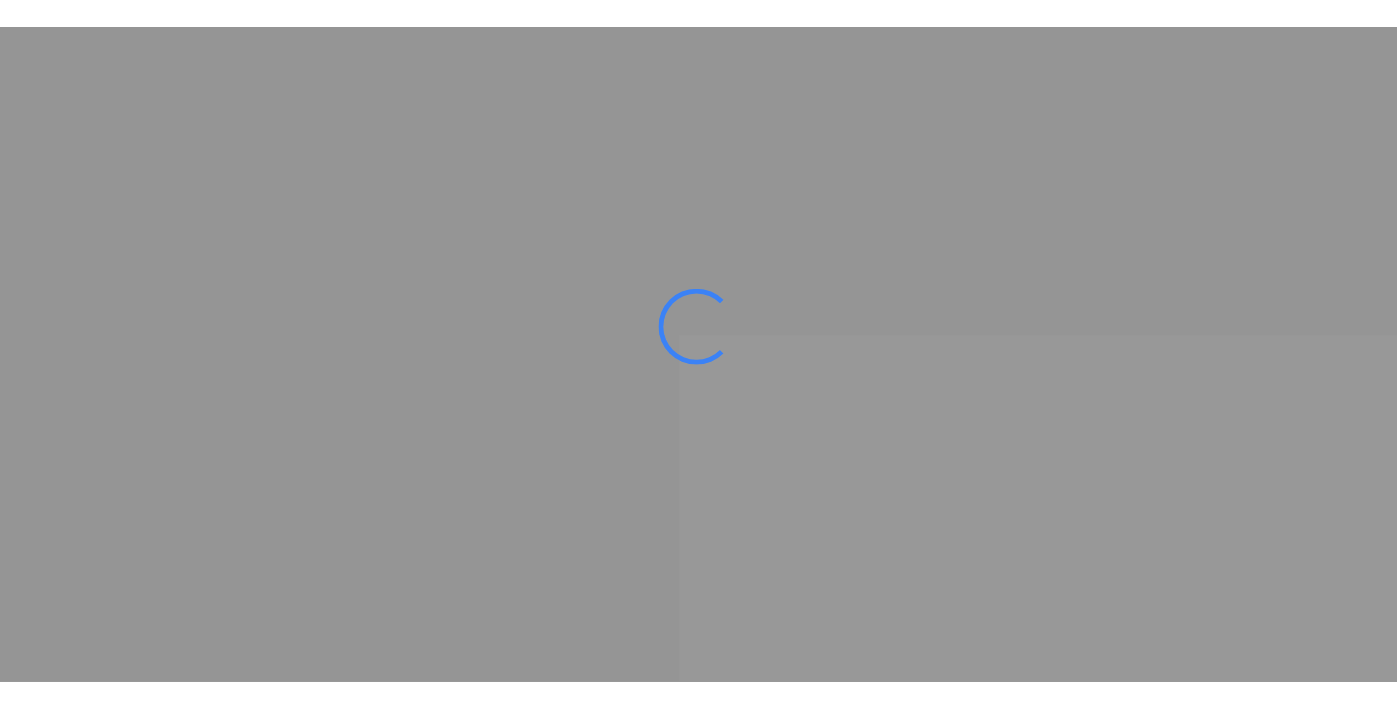 scroll, scrollTop: 0, scrollLeft: 0, axis: both 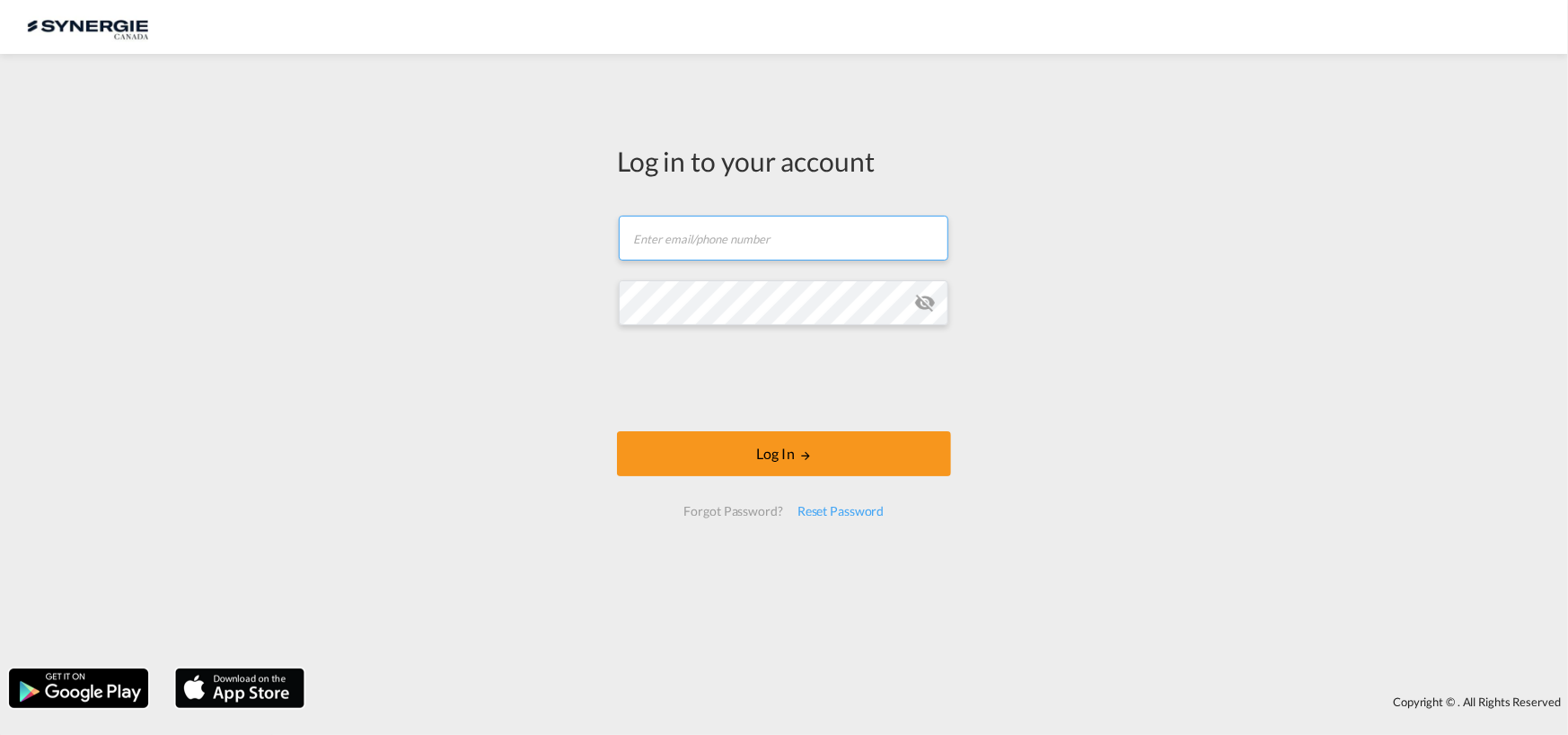 click at bounding box center [783, 238] 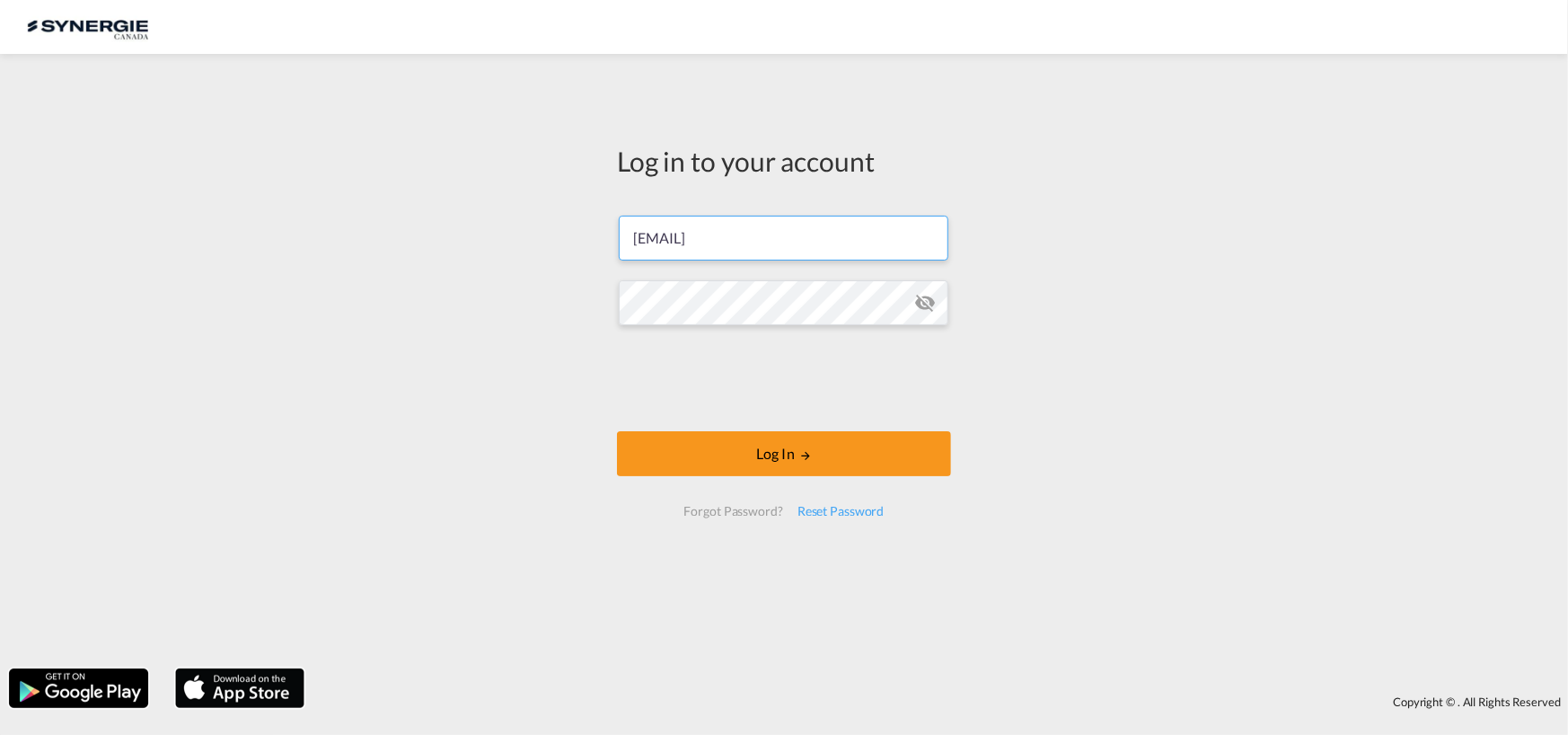 type on "[EMAIL]" 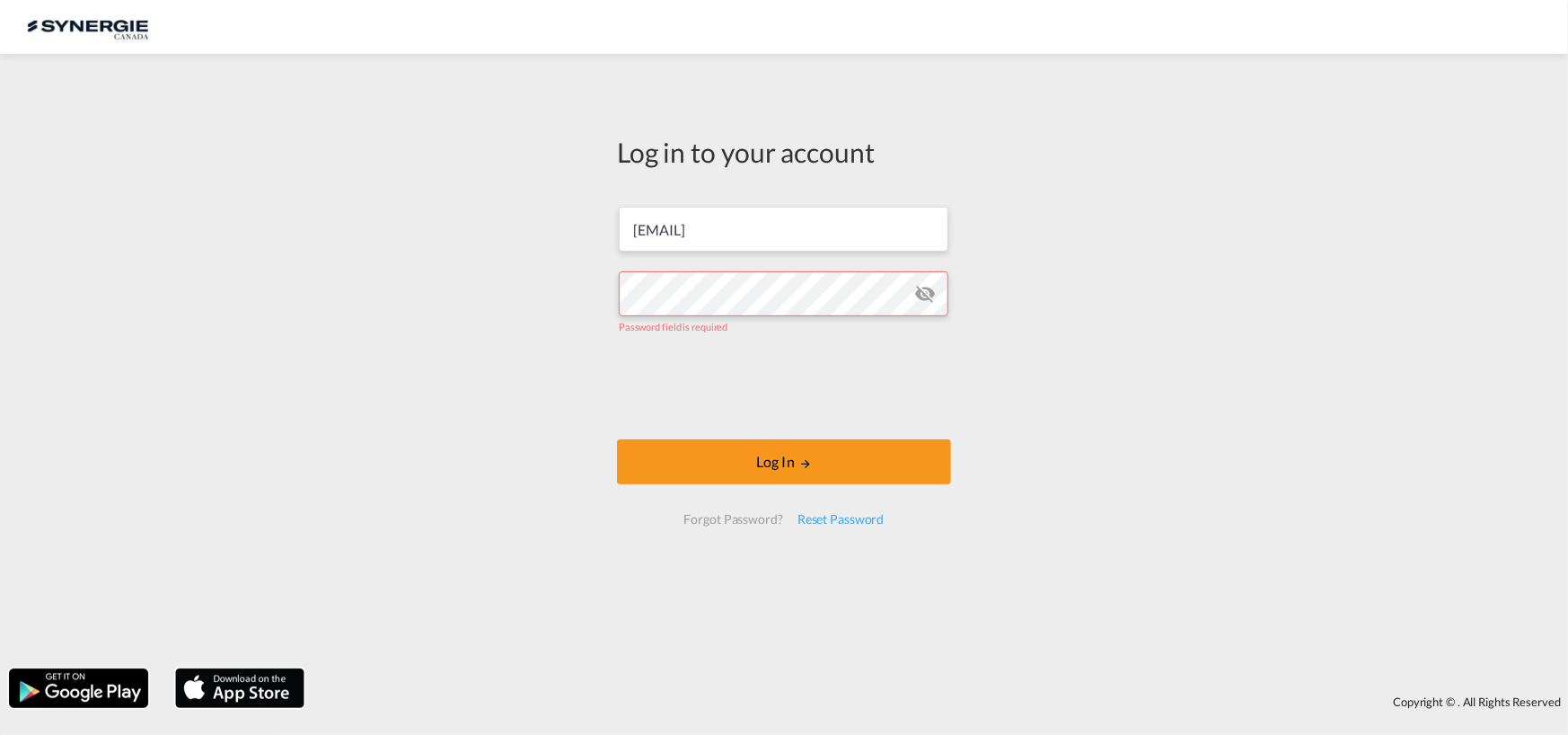 drag, startPoint x: 718, startPoint y: 330, endPoint x: 922, endPoint y: 403, distance: 216.66795 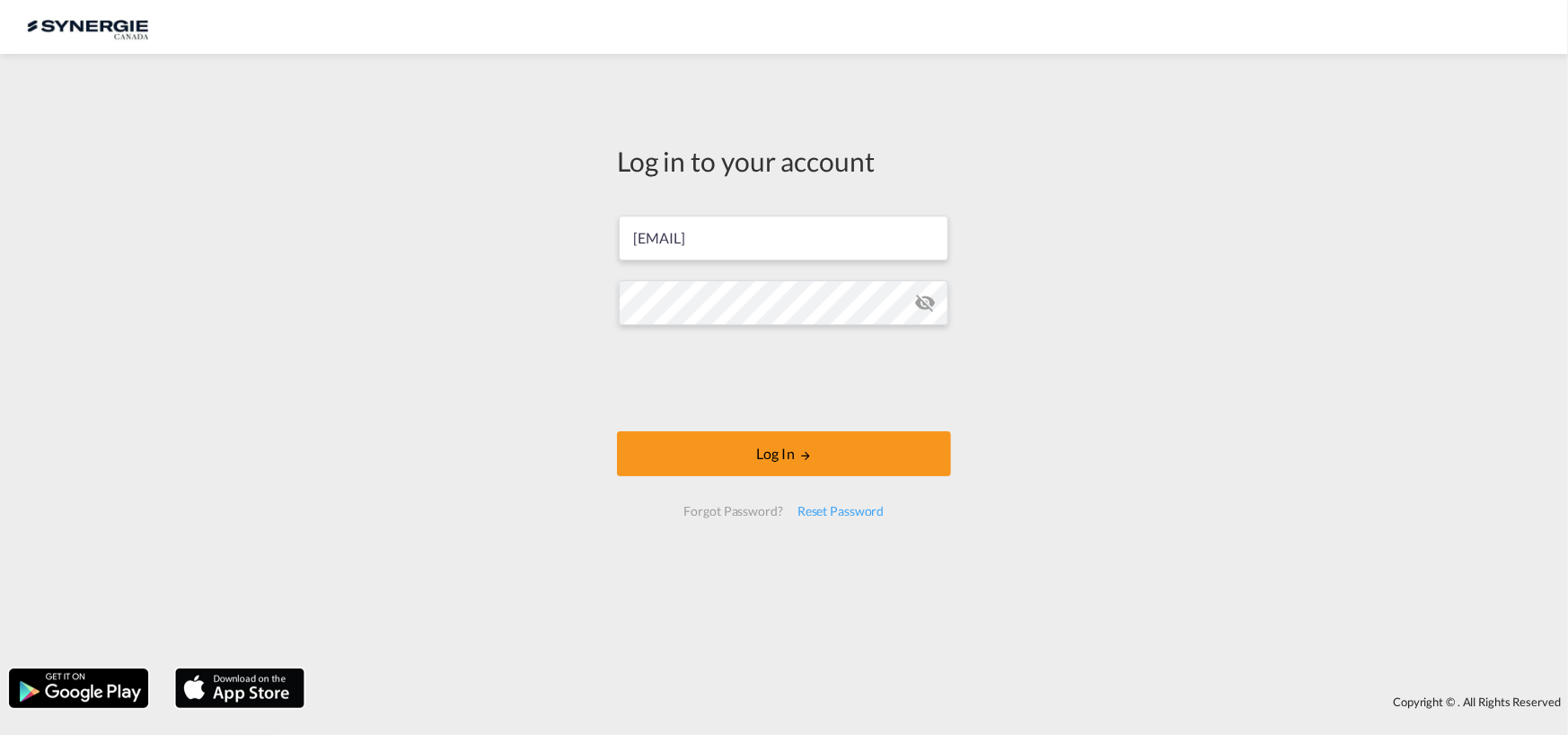 click at bounding box center [903, 303] 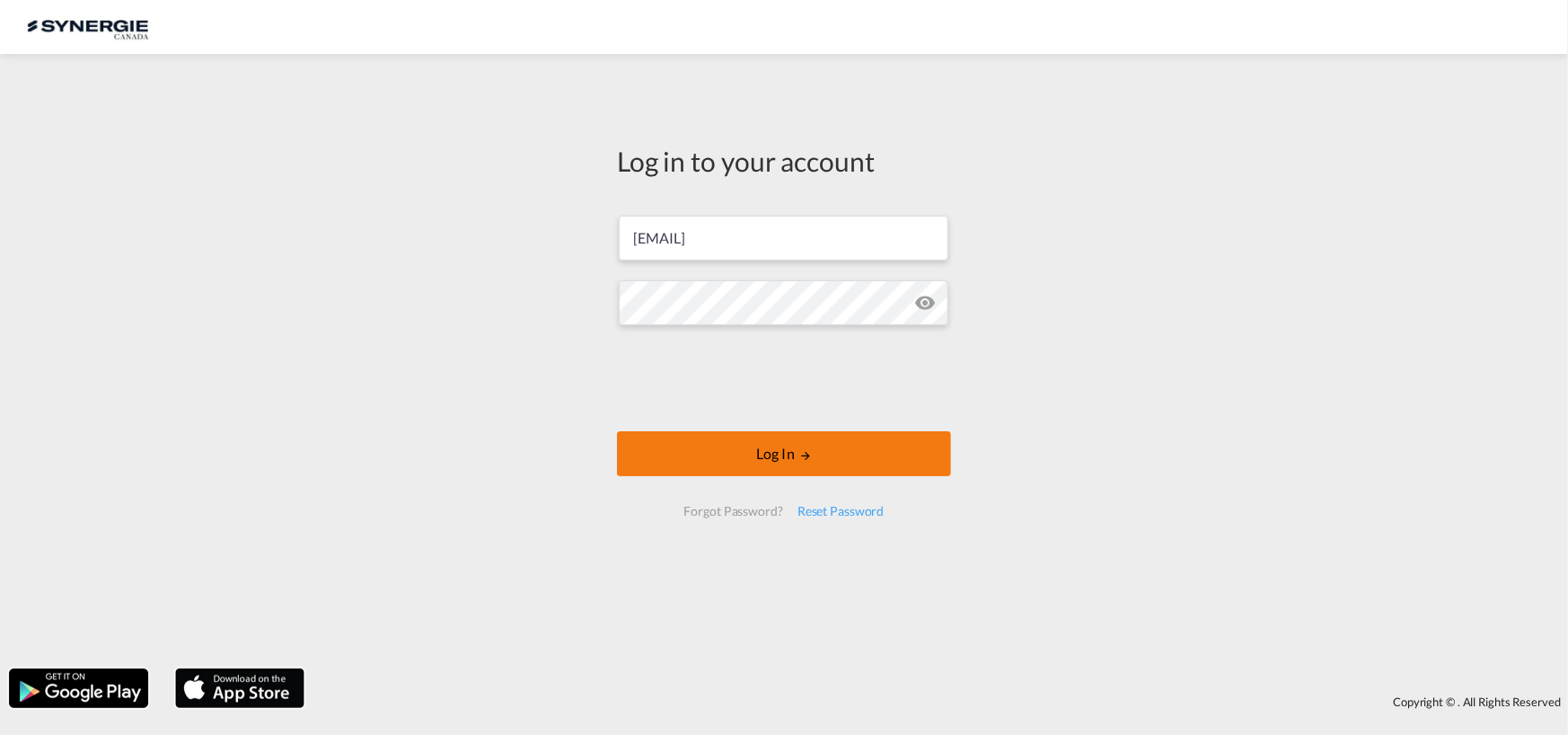 click on "Log In" at bounding box center (784, 454) 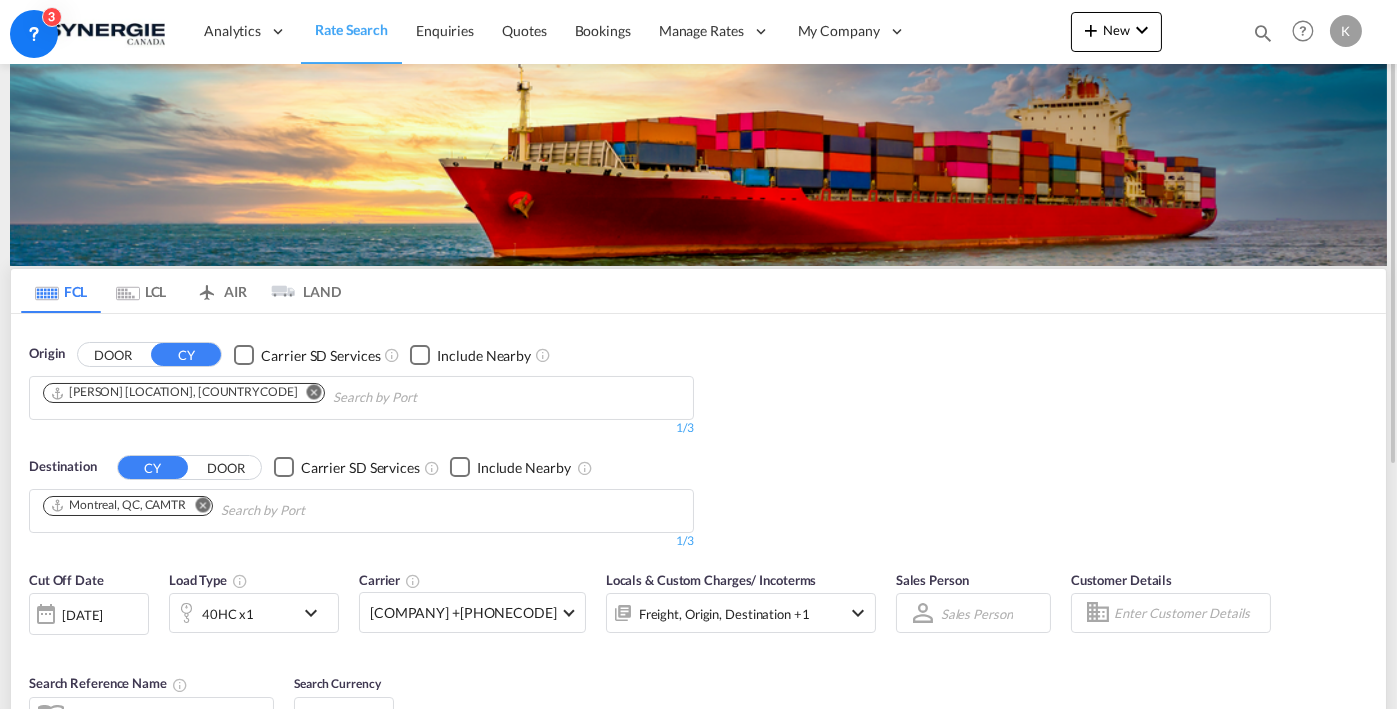 click on "DOOR" at bounding box center [113, 355] 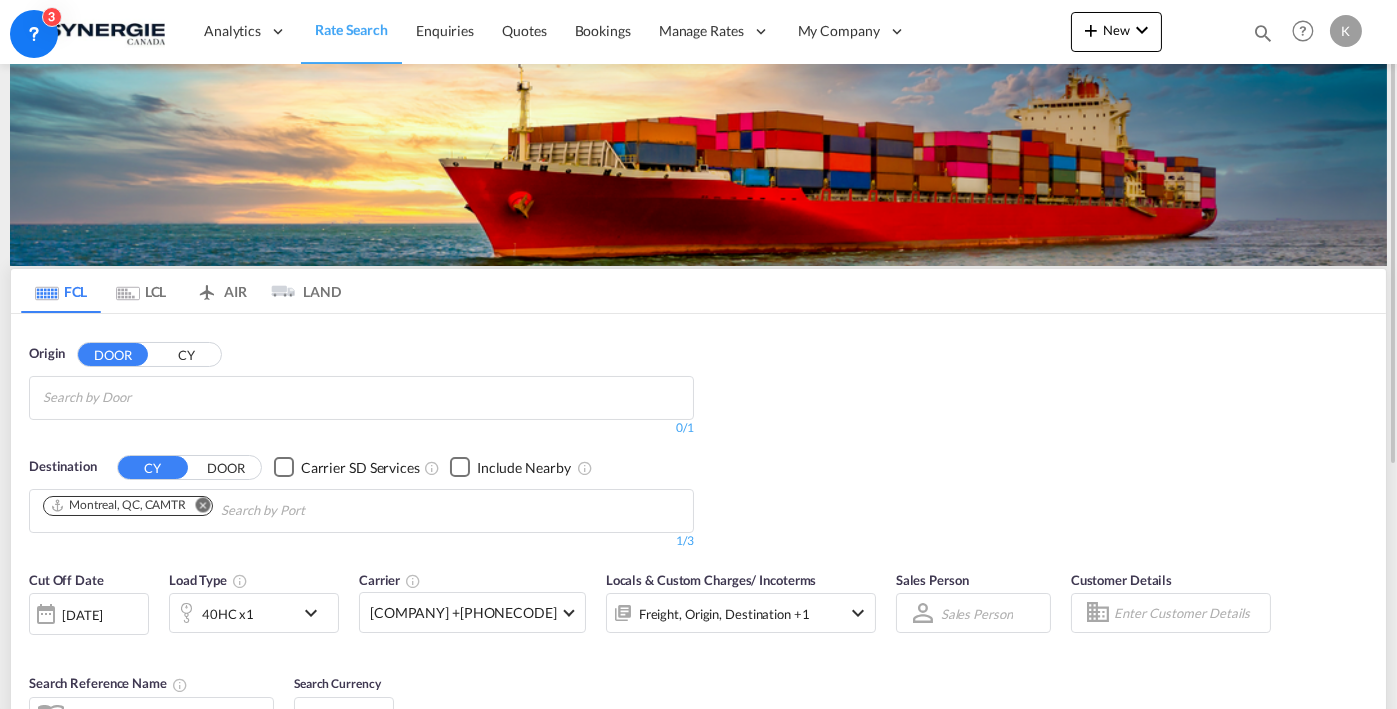 click on "CY" at bounding box center (186, 355) 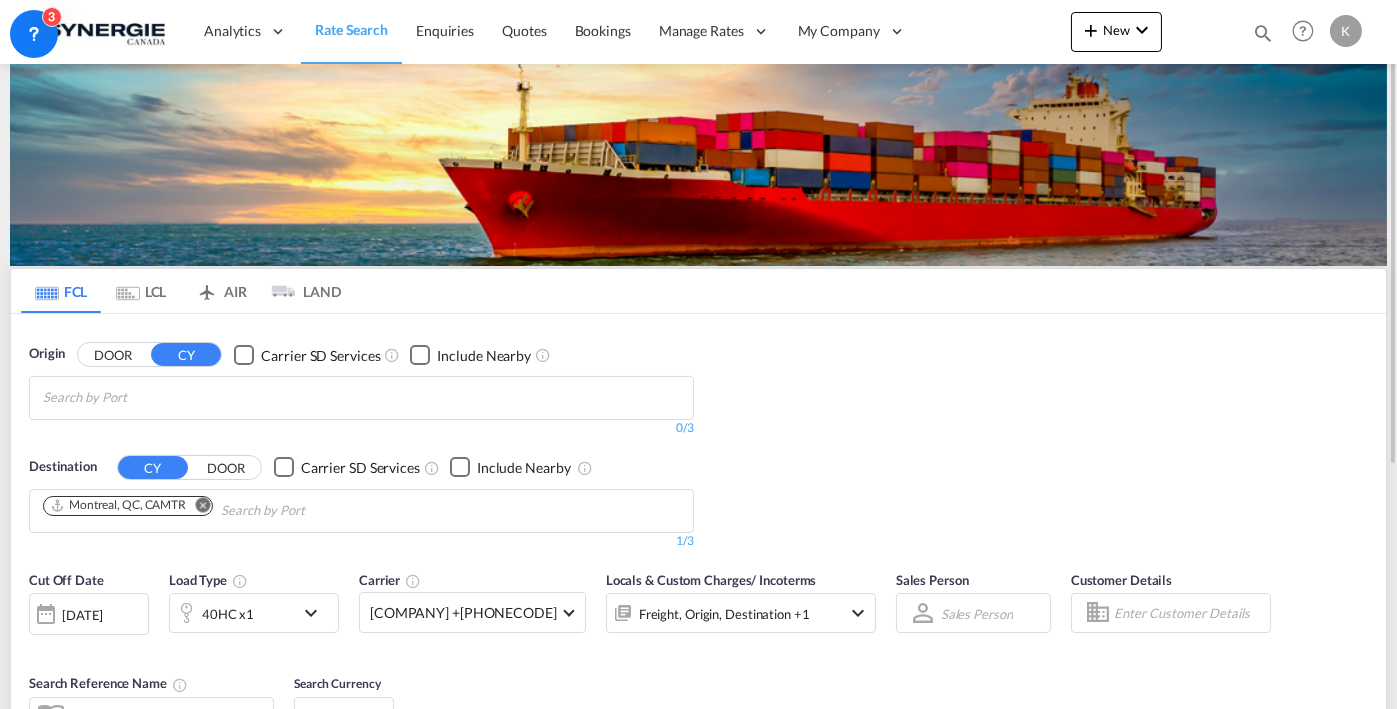 click at bounding box center [138, 398] 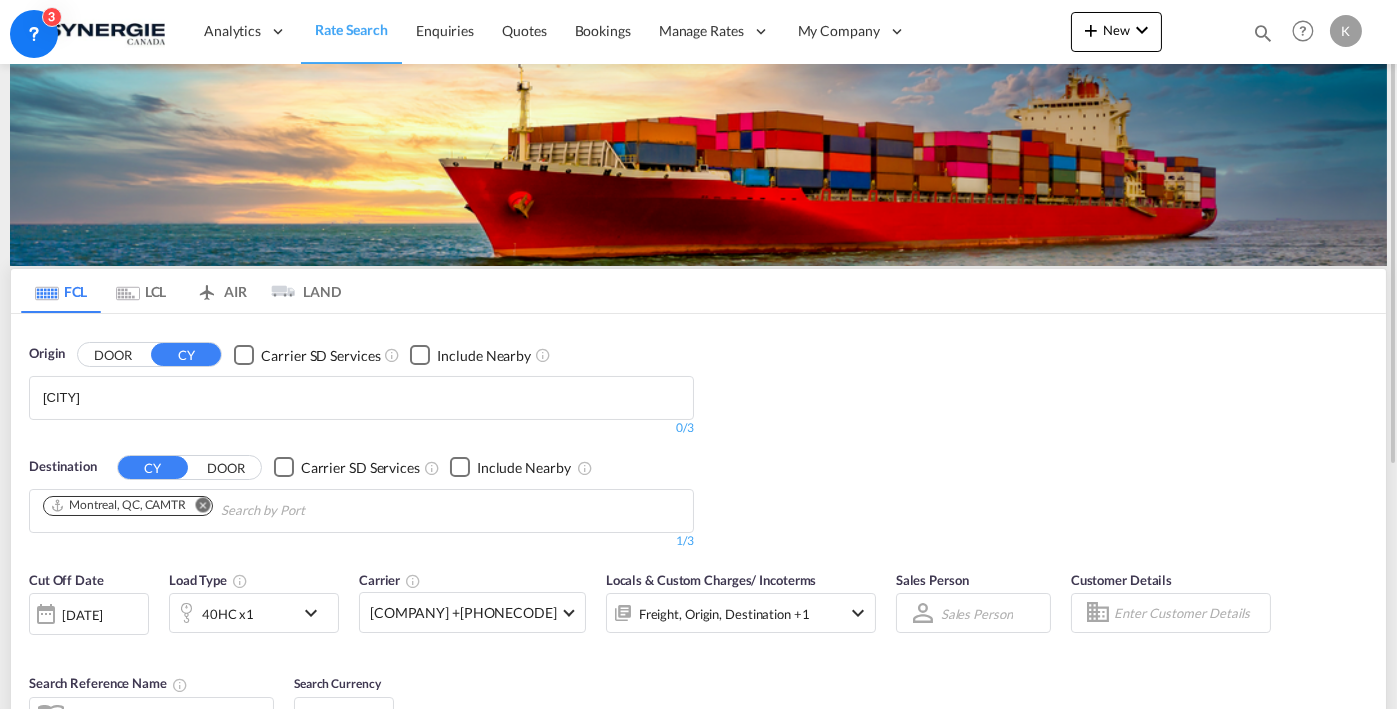 click on "[CITY]" at bounding box center [138, 398] 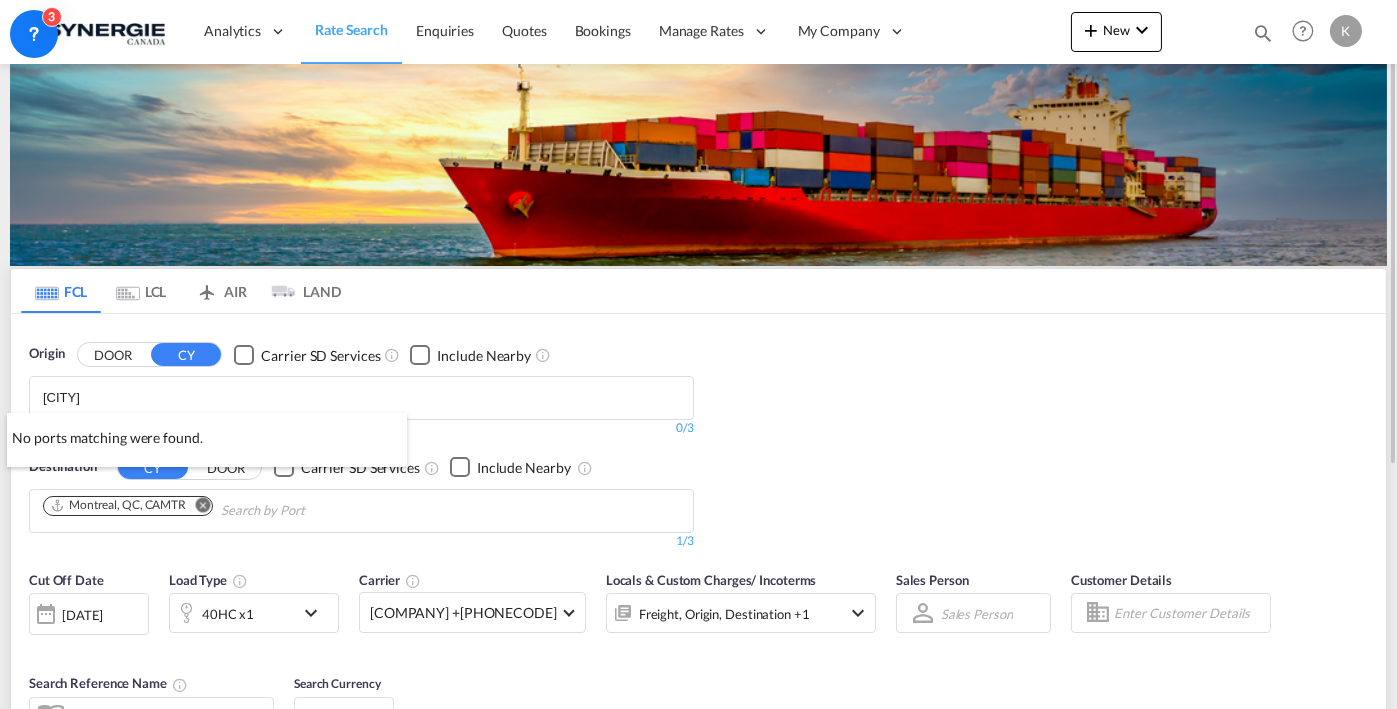 click on "Analytics
Reports
Dashboard
Rate Search
Enquiries
Quotes
Bookings" at bounding box center [698, 354] 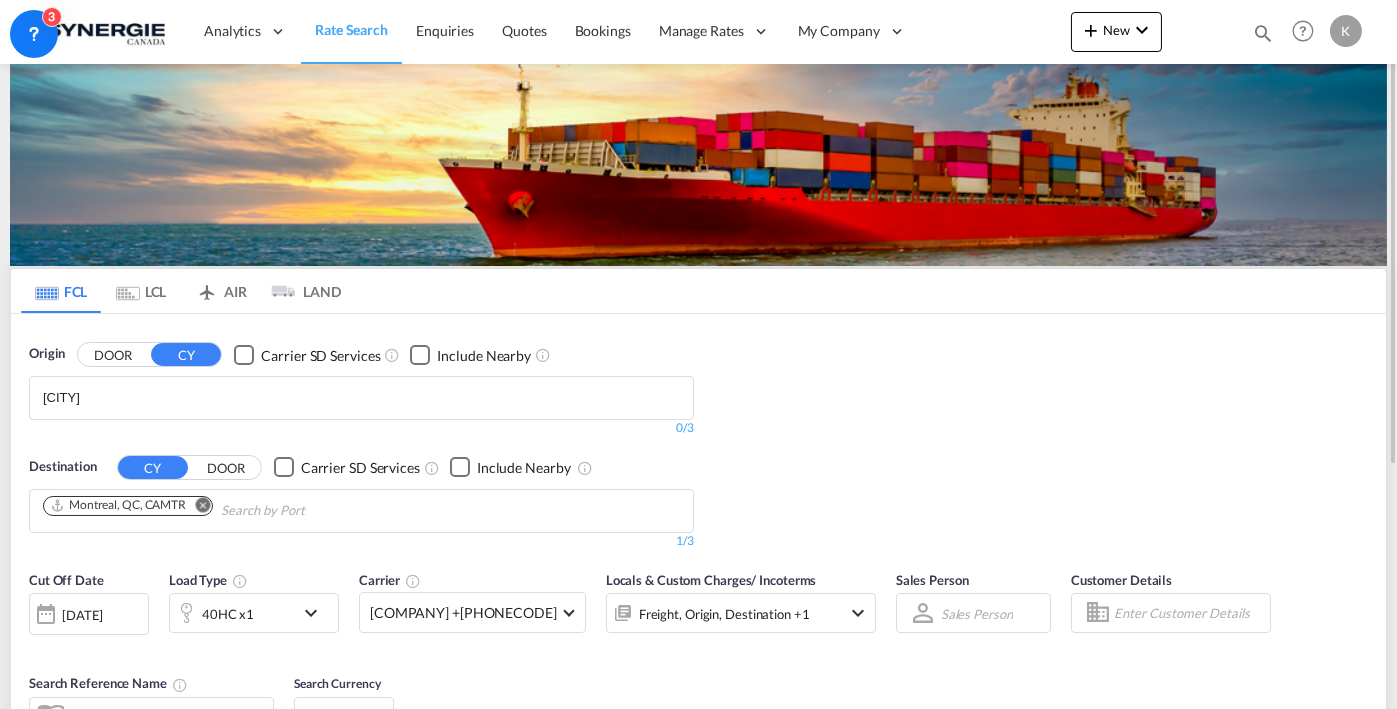 click on "[CITY]" at bounding box center (138, 398) 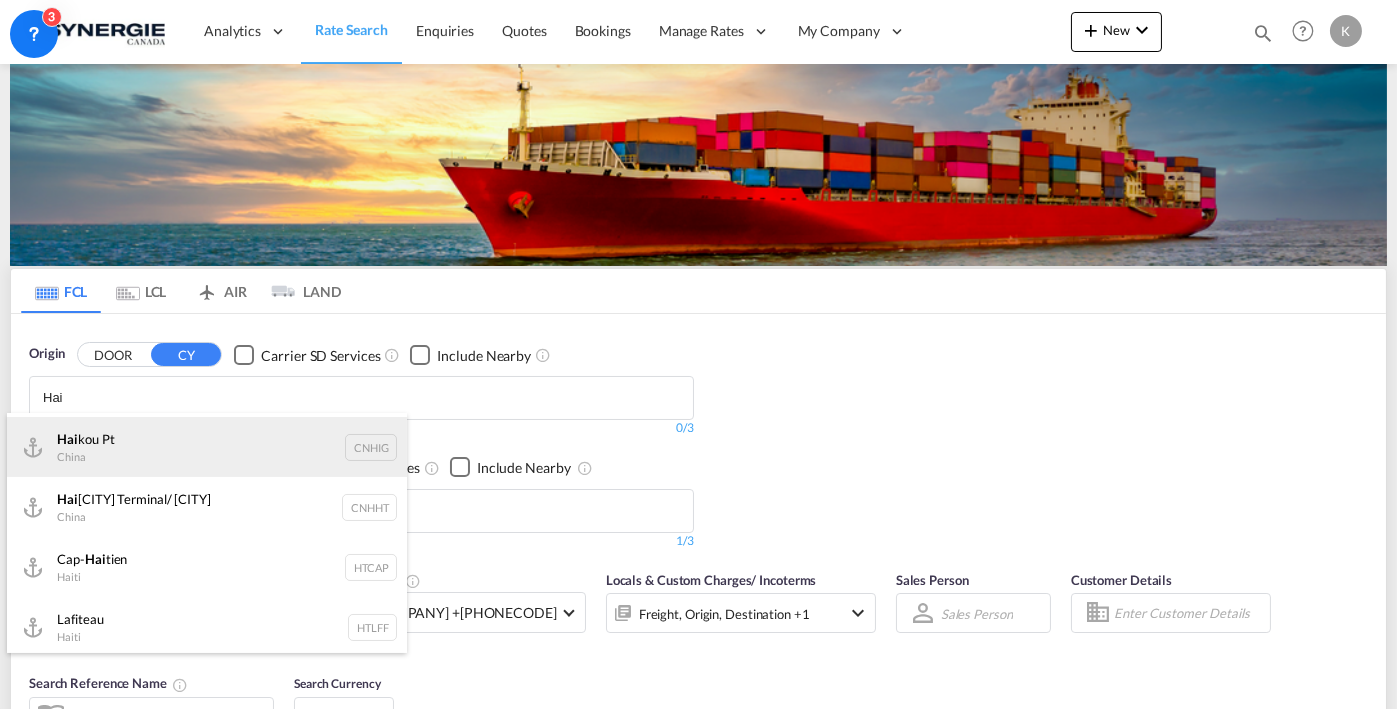 scroll, scrollTop: 600, scrollLeft: 0, axis: vertical 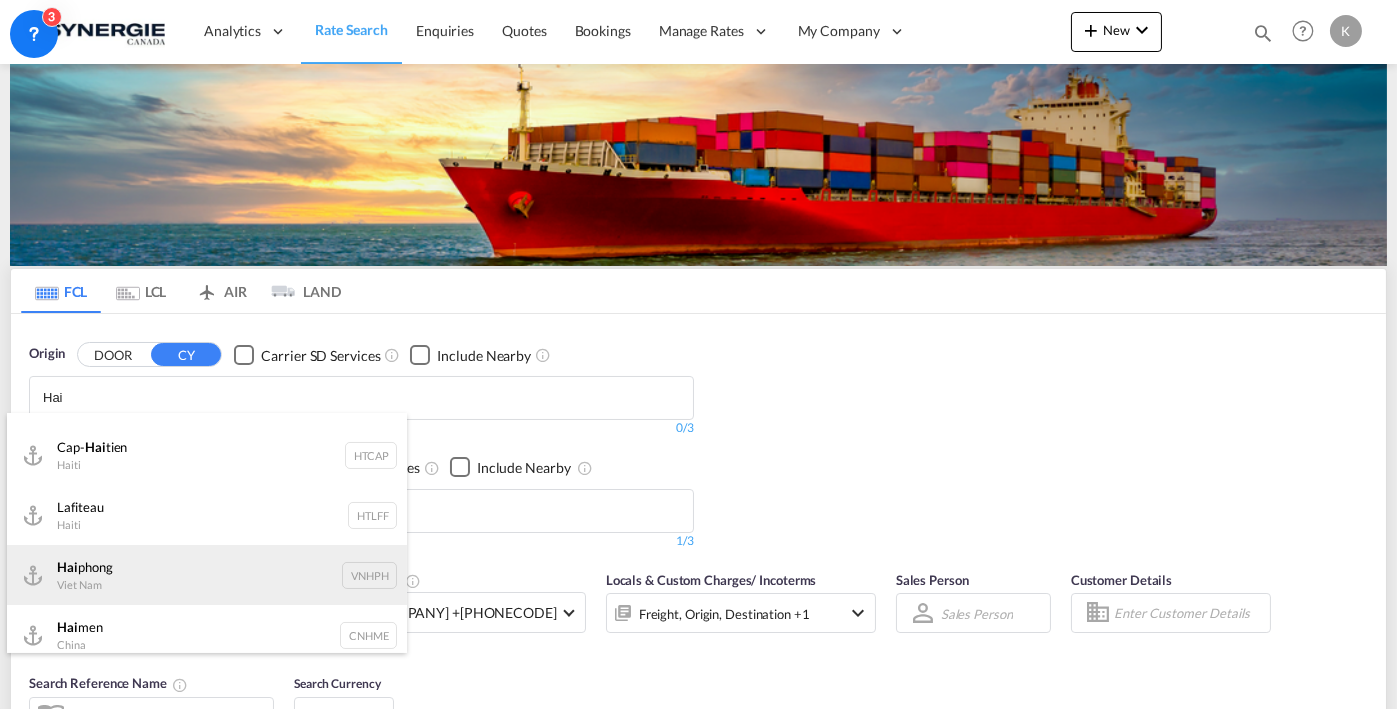 type on "Hai" 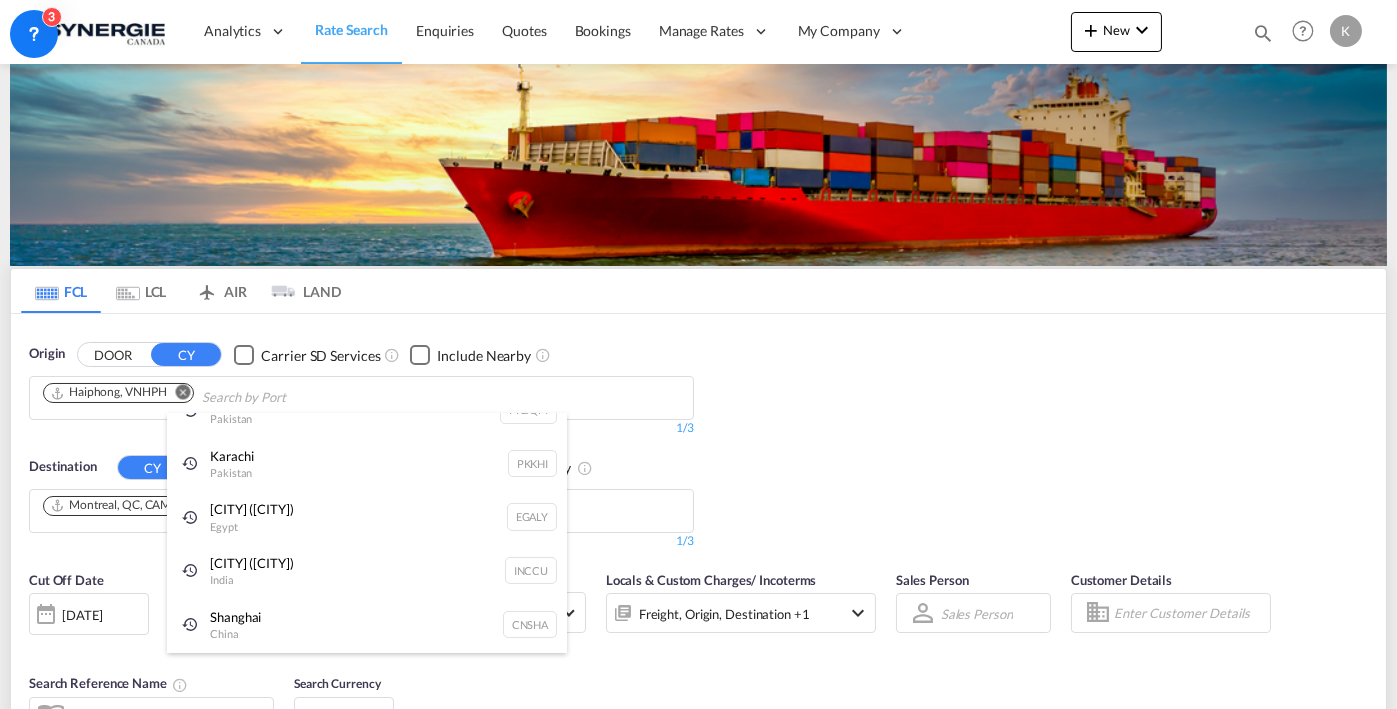 scroll, scrollTop: 29, scrollLeft: 0, axis: vertical 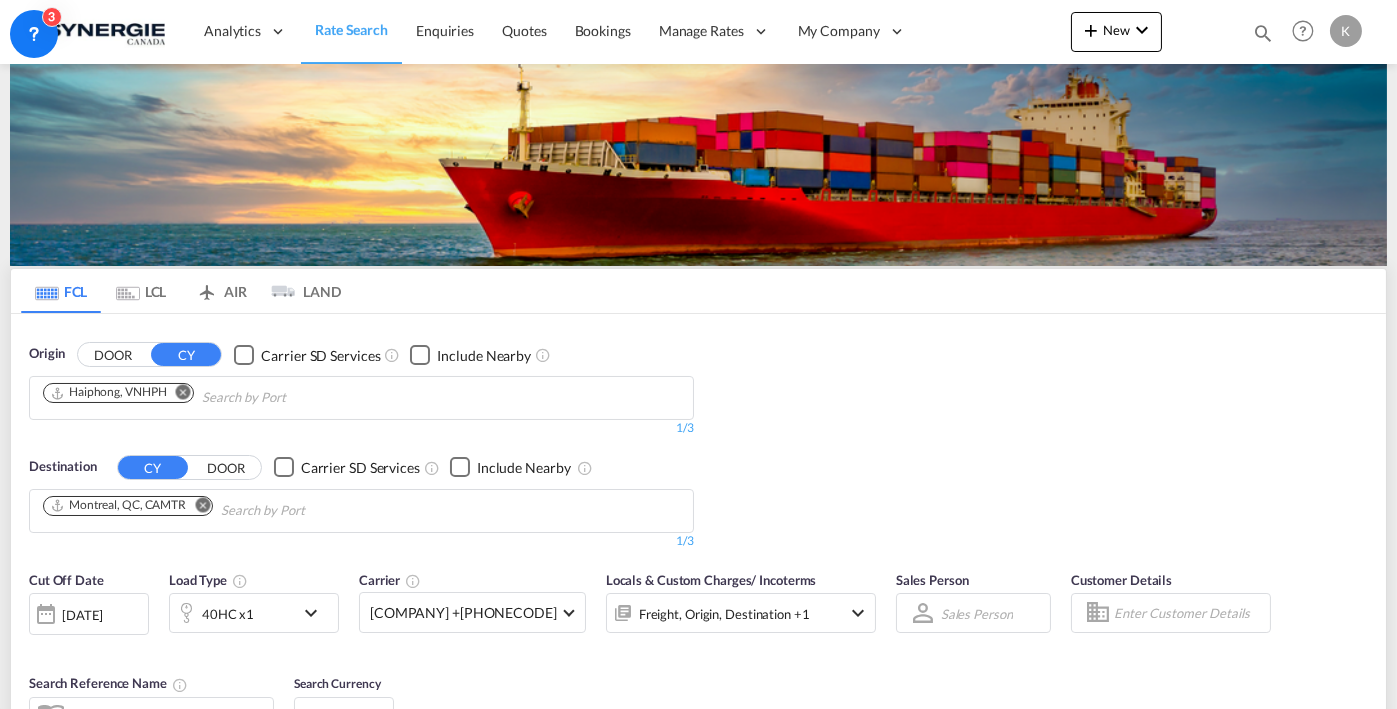click on "[CITY] [COUNTRY]
[CODE]" at bounding box center (0, 0) 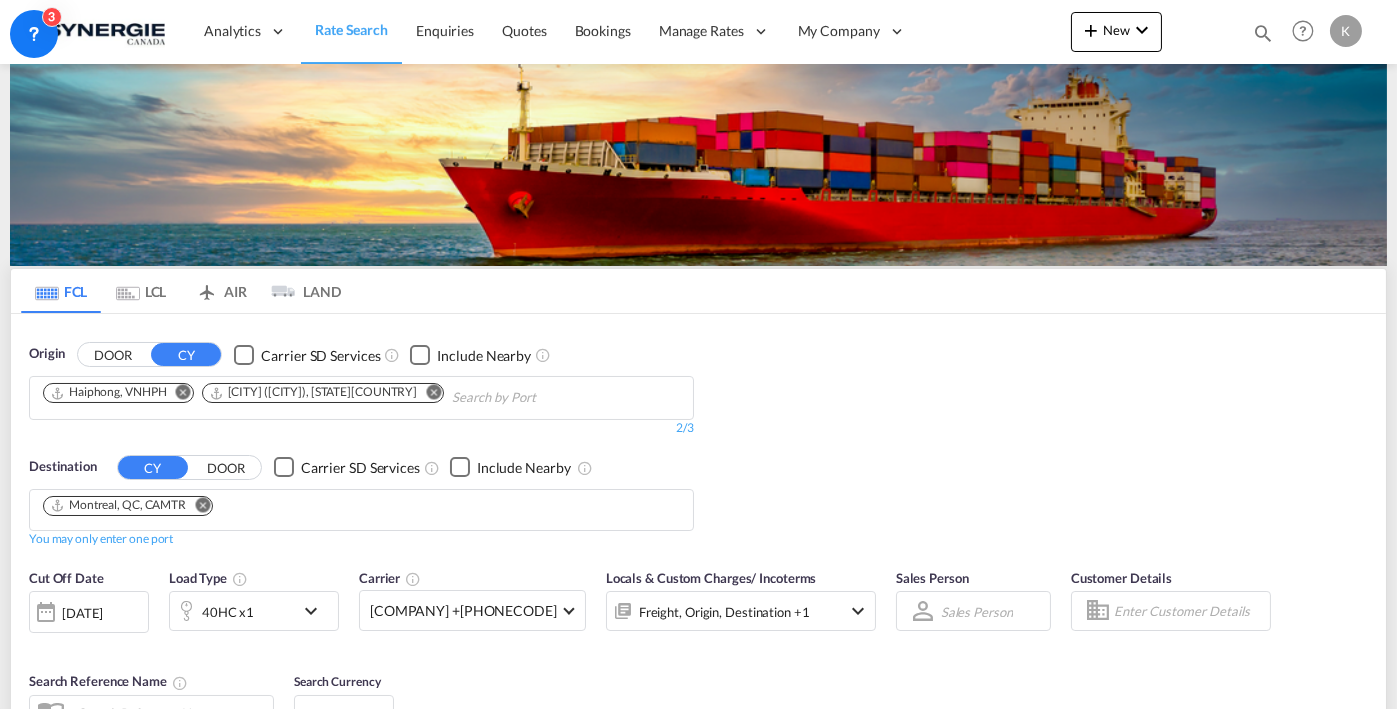 type 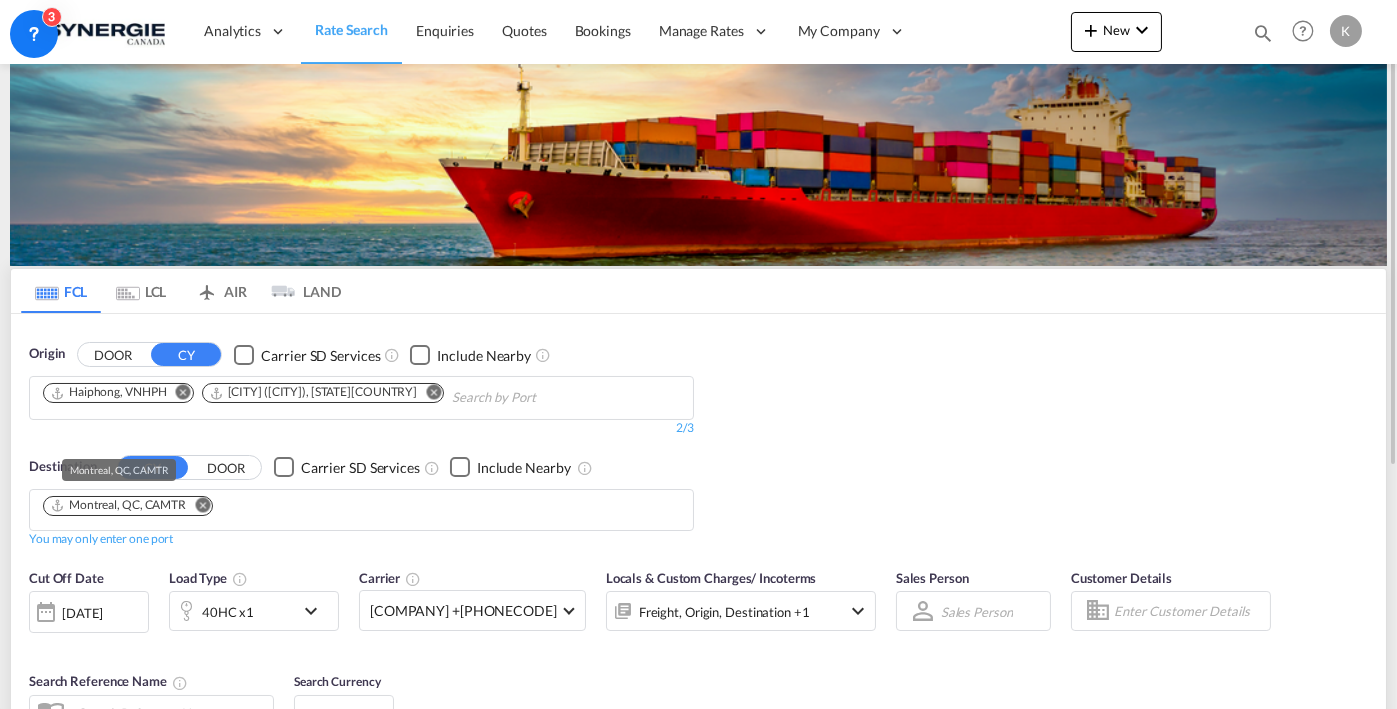 click on "Montreal, QC, CAMTR" at bounding box center (118, 505) 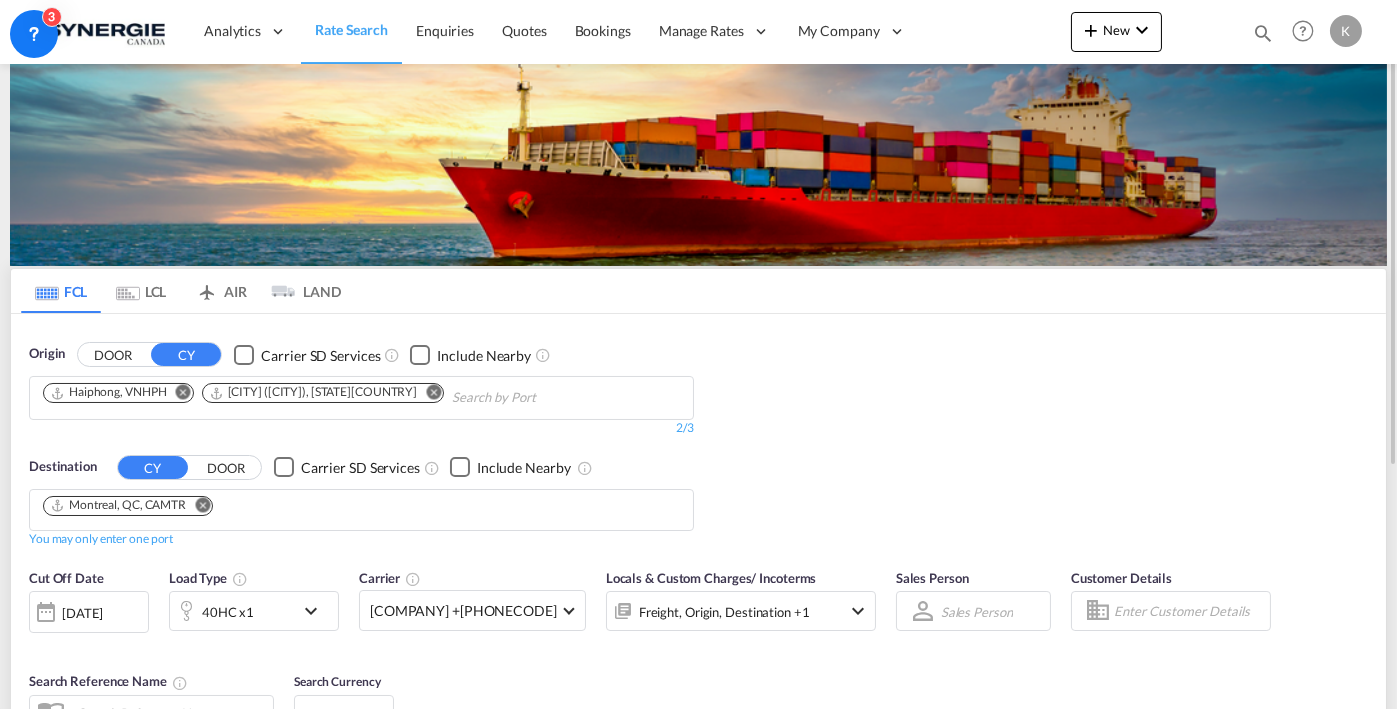 click at bounding box center [202, 504] 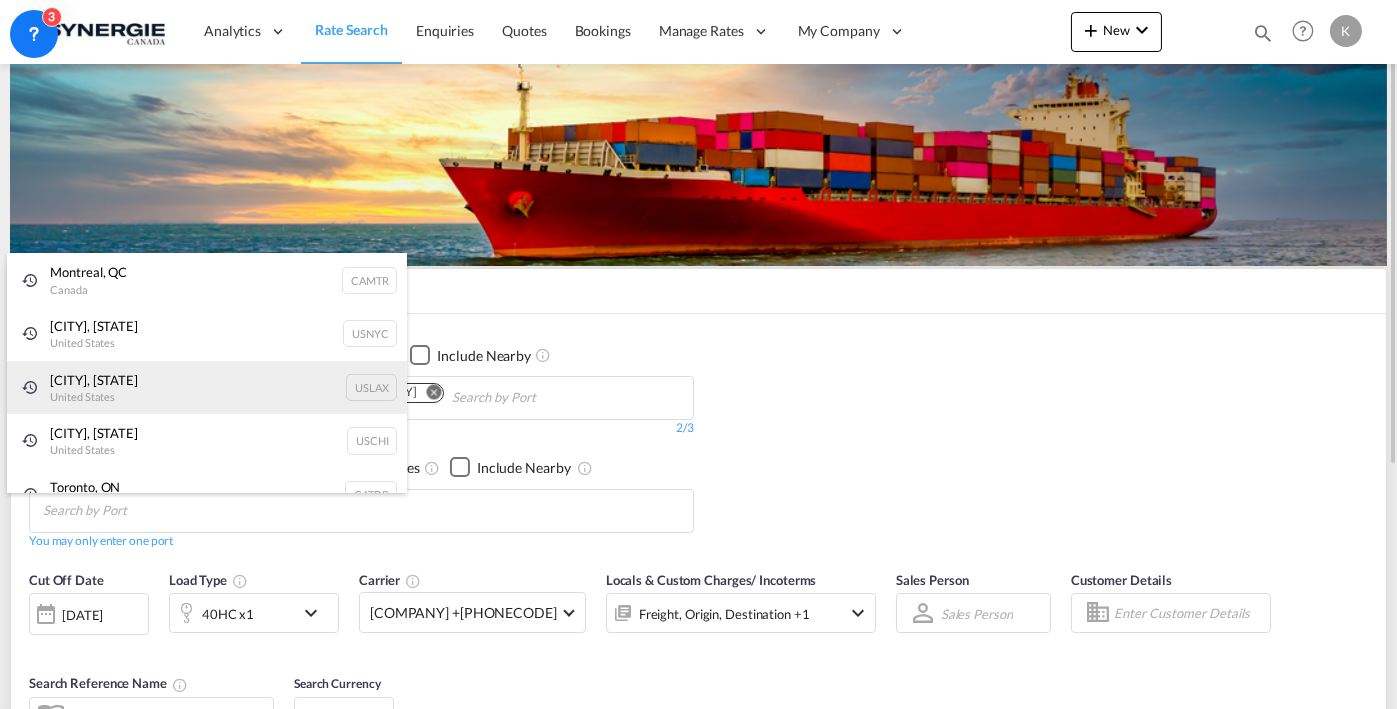 click on "[CITY], [STATE]
[COUNTRY]
[COUNTRYCODE]" at bounding box center (207, 388) 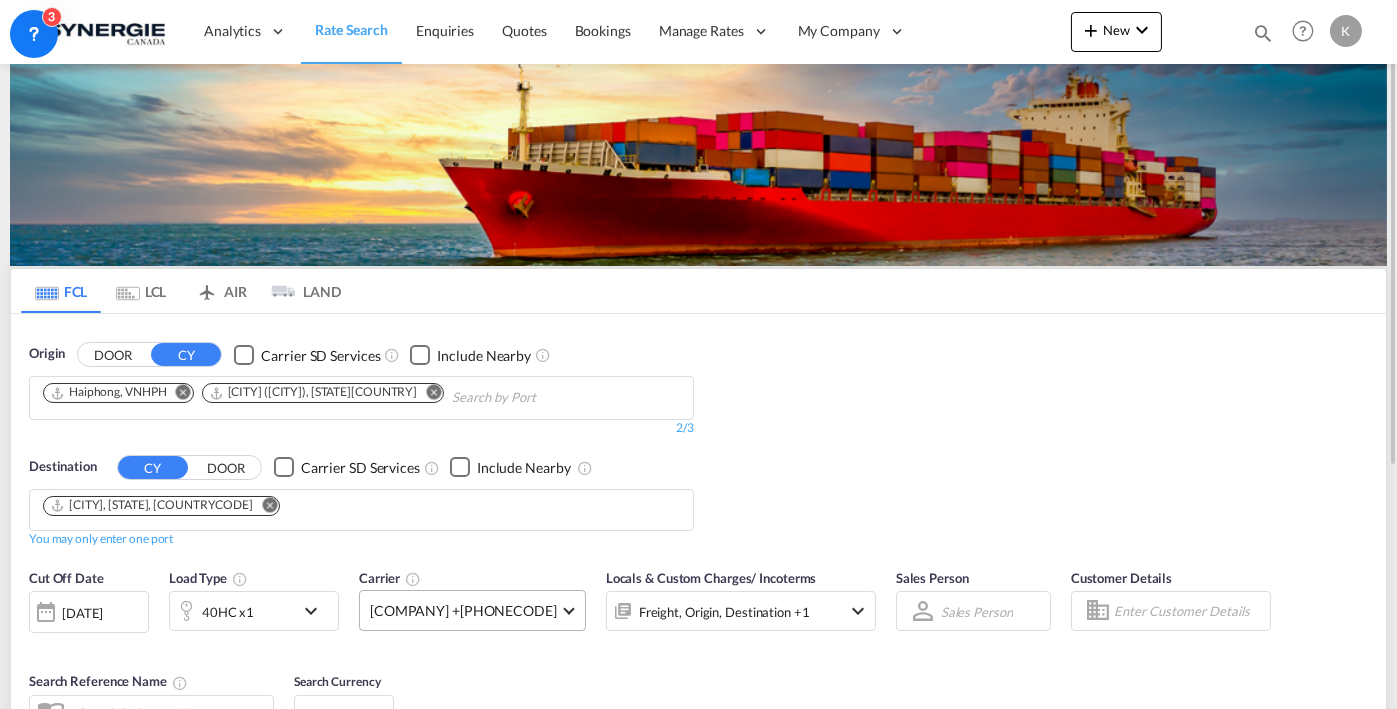 click on "[COMPANY] +[PHONECODE]" at bounding box center [472, 610] 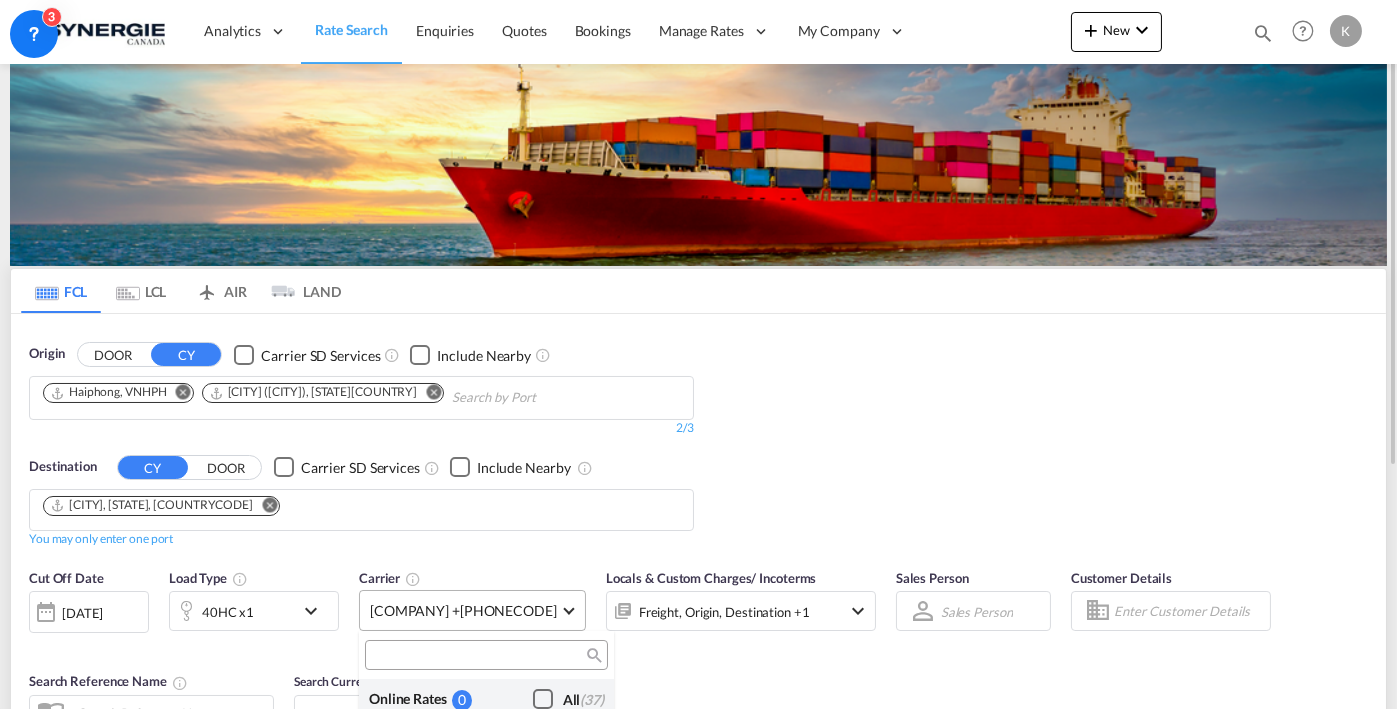 scroll, scrollTop: 1905, scrollLeft: 0, axis: vertical 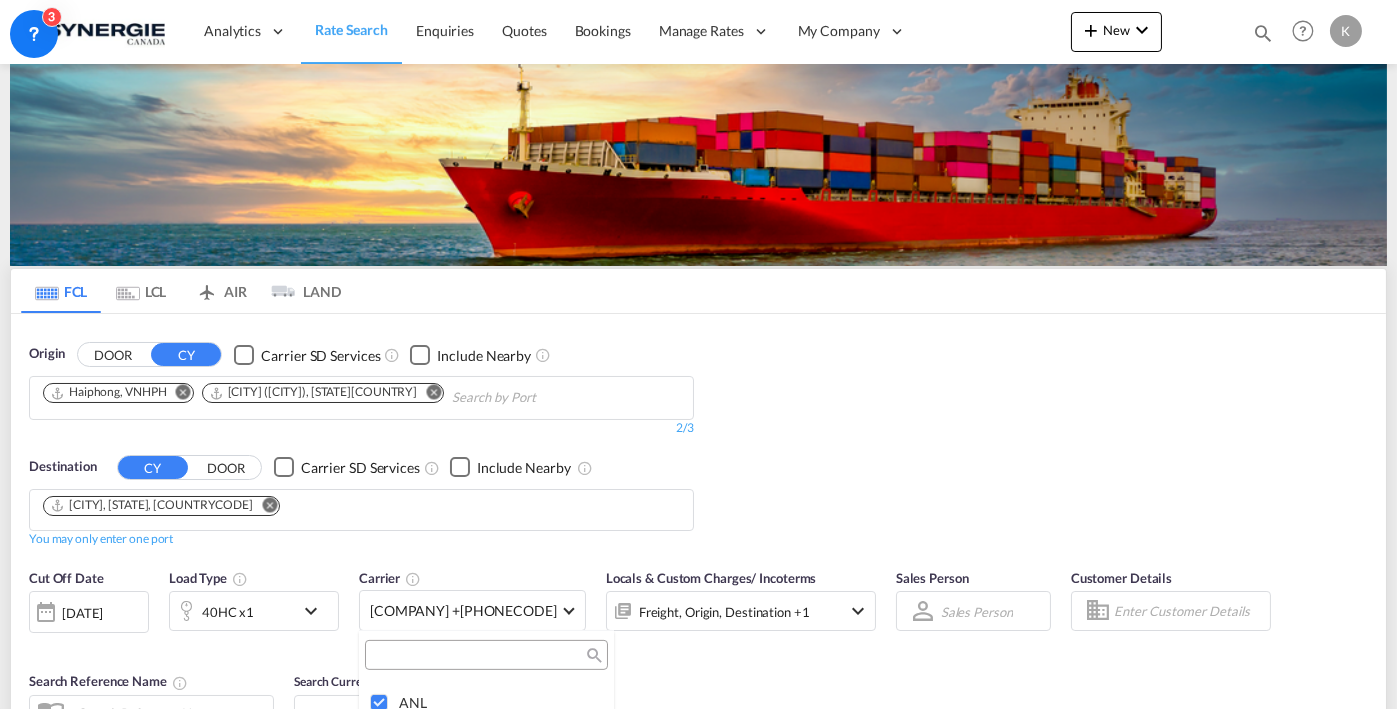 click at bounding box center [698, 354] 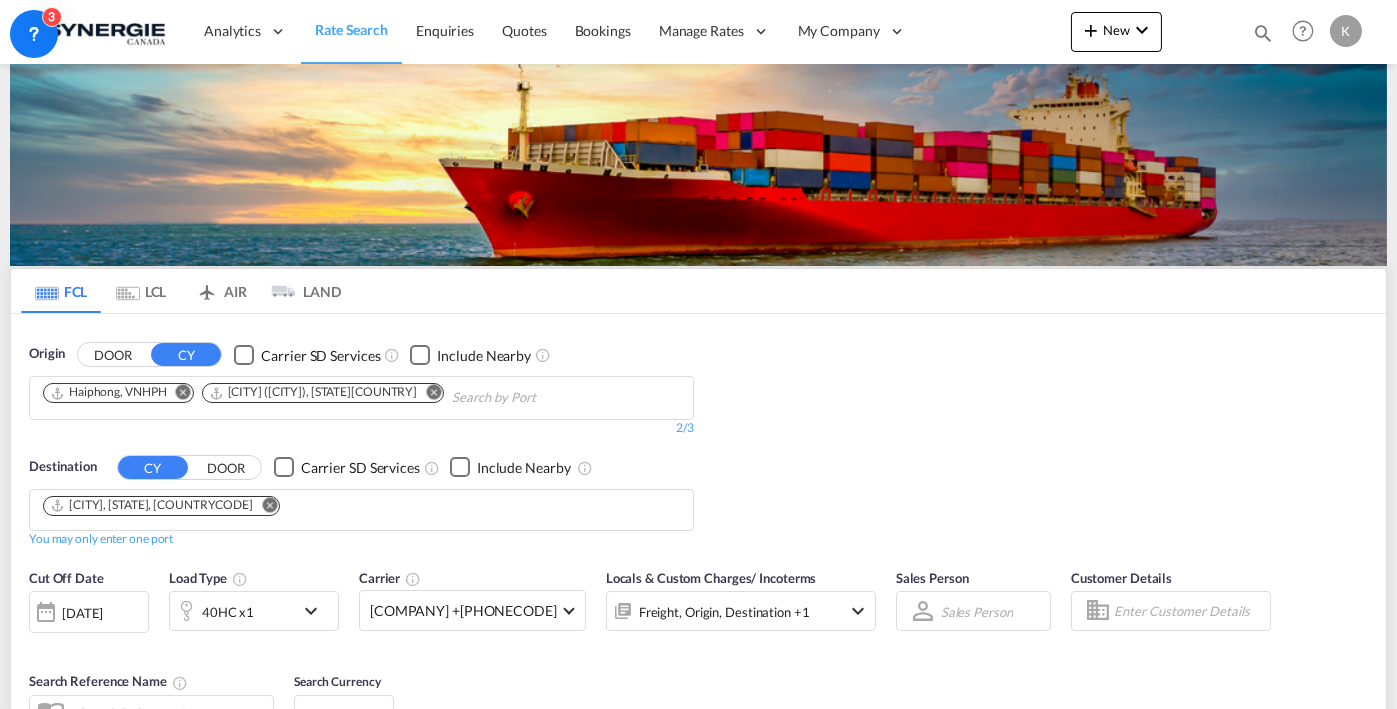 click on "Origin  DOOR
CY
Carrier SD Services Include Nearby
[CITY], [COUNTRYCODE]
[CITY], [STATE][COUNTRY]
2/3
2/
Destination
CY   DOOR Carrier SD Services Include Nearby
[CITY], [STATE], [COUNTRYCODE]
You may only enter one port
1/3
1/" at bounding box center (698, 436) 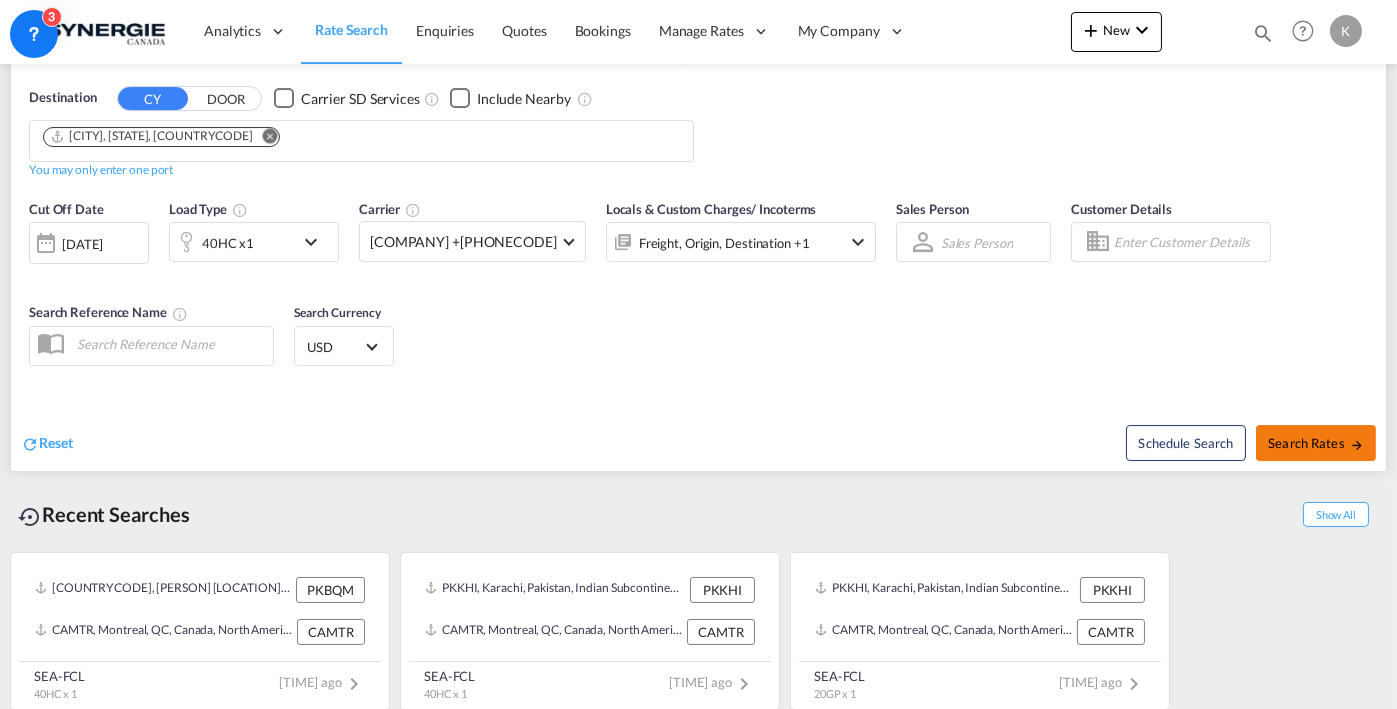 scroll, scrollTop: 170, scrollLeft: 0, axis: vertical 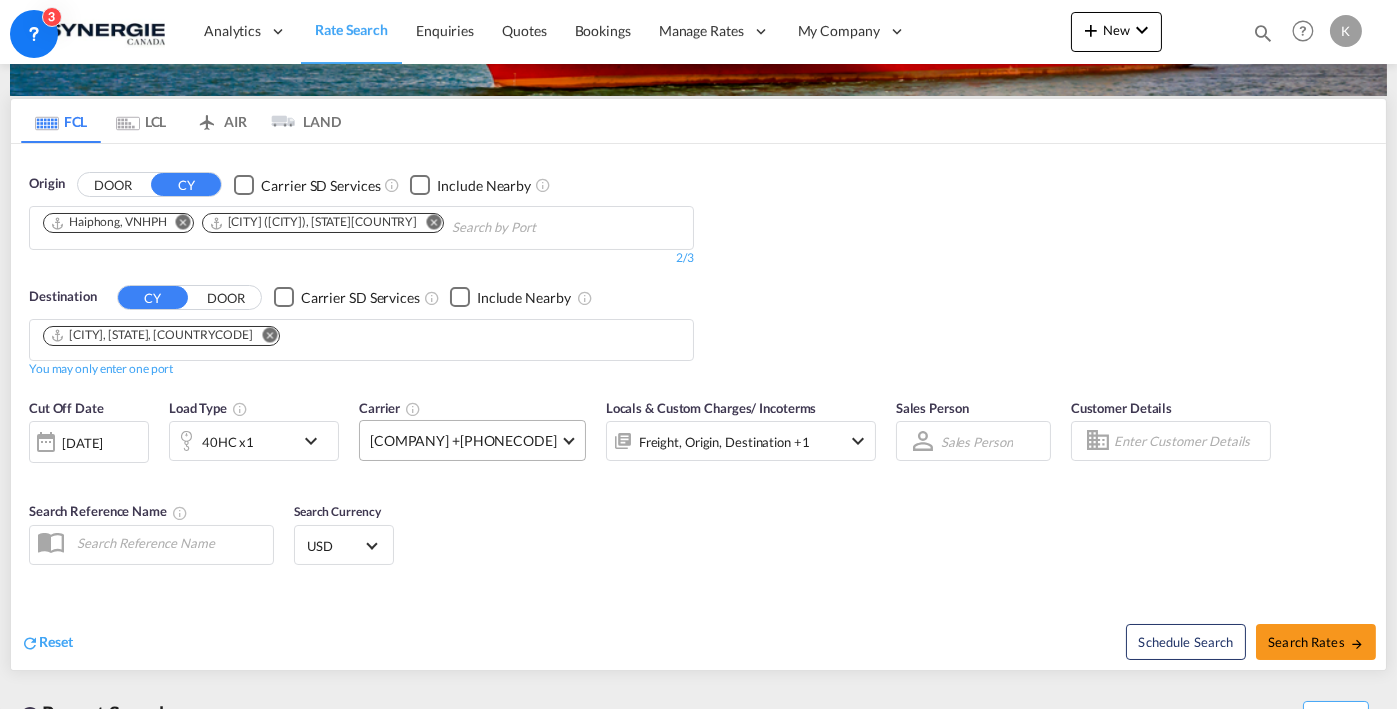 click on "[COMPANY] +[PHONECODE]" at bounding box center (472, 440) 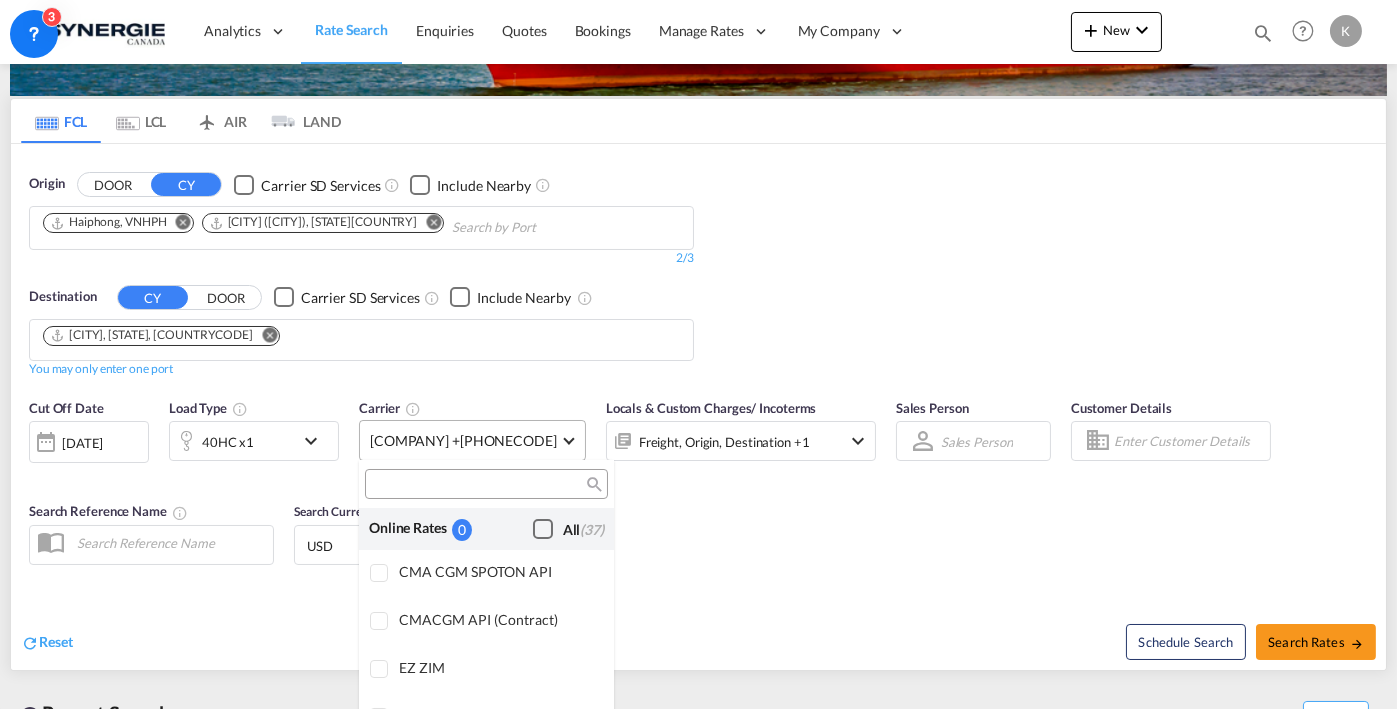 scroll, scrollTop: 1749, scrollLeft: 0, axis: vertical 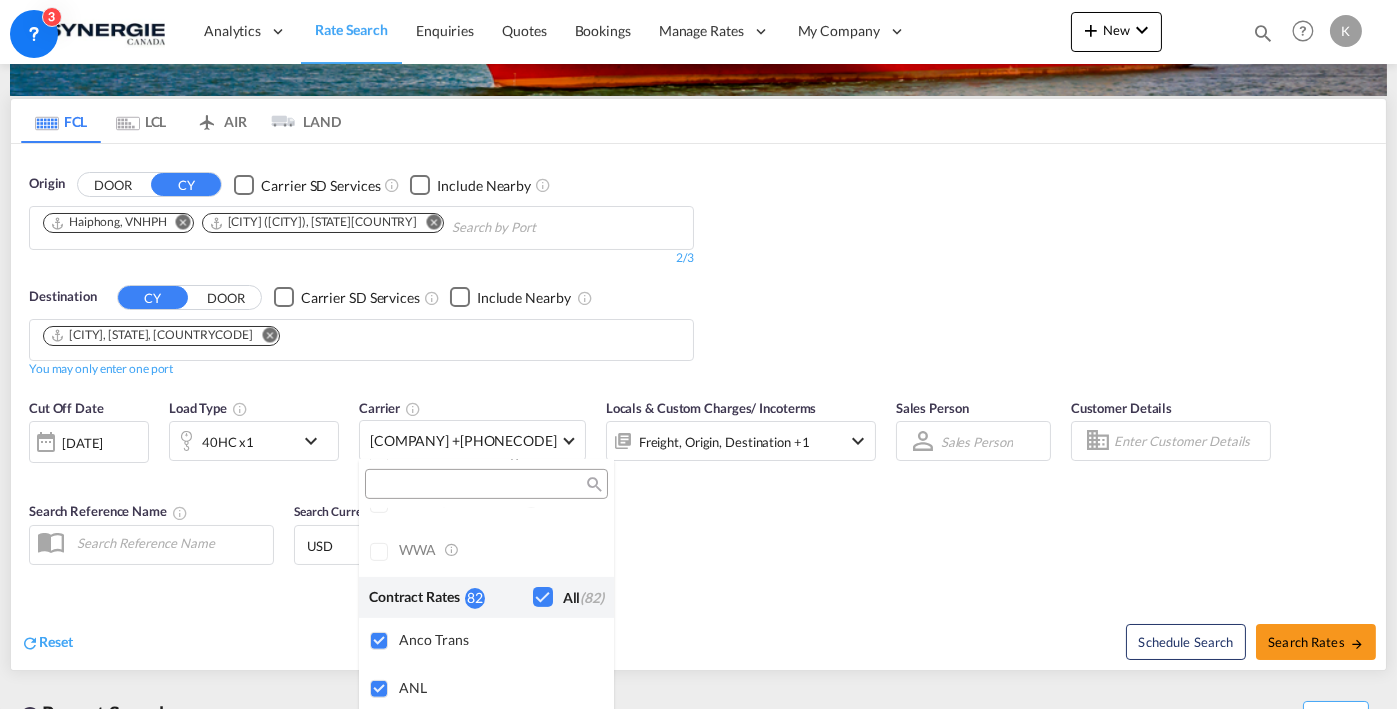 click at bounding box center (698, 354) 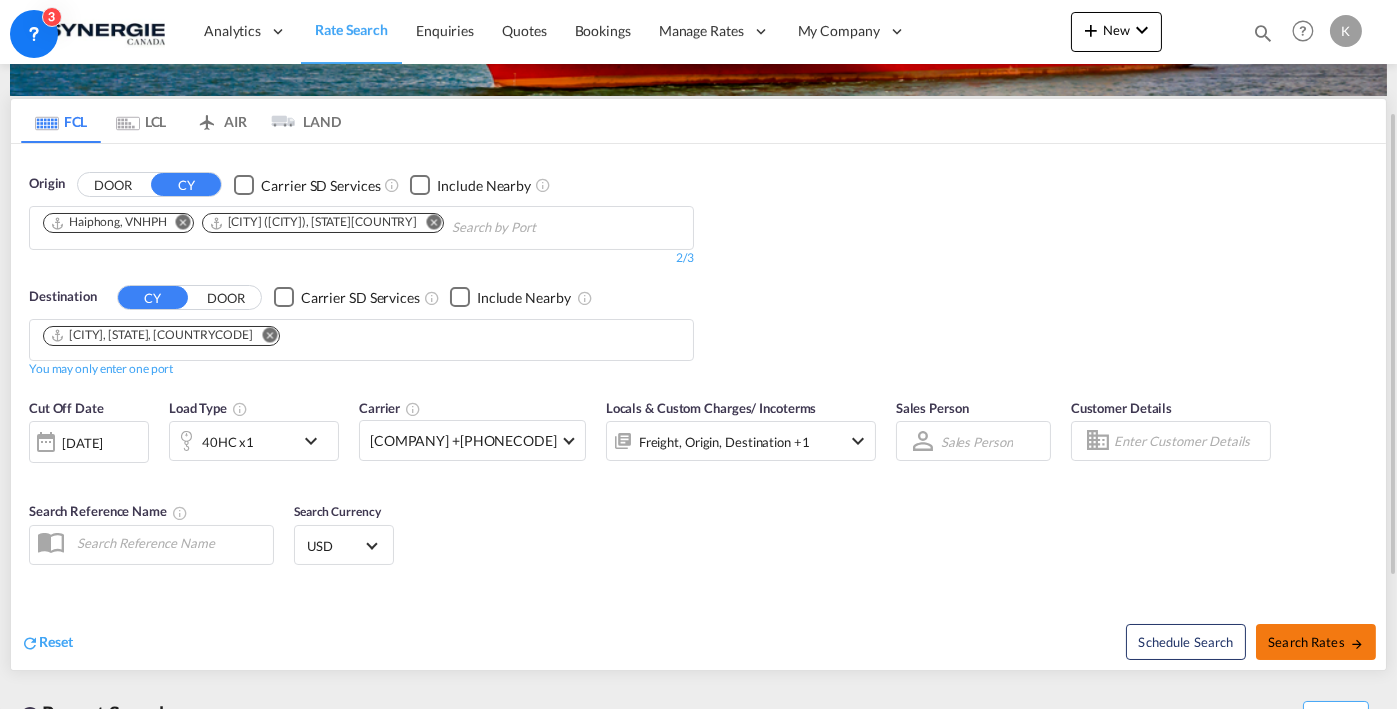 click on "Search Rates" at bounding box center (1316, 642) 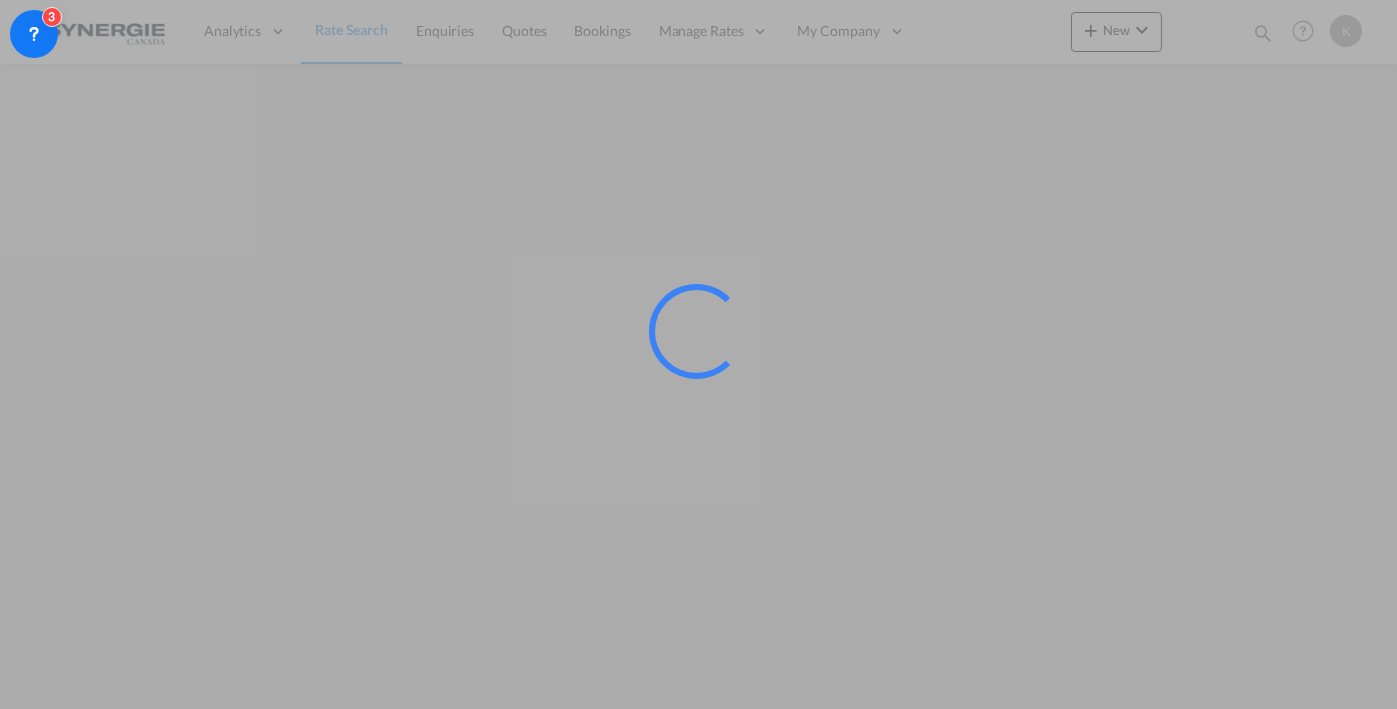 scroll, scrollTop: 0, scrollLeft: 0, axis: both 